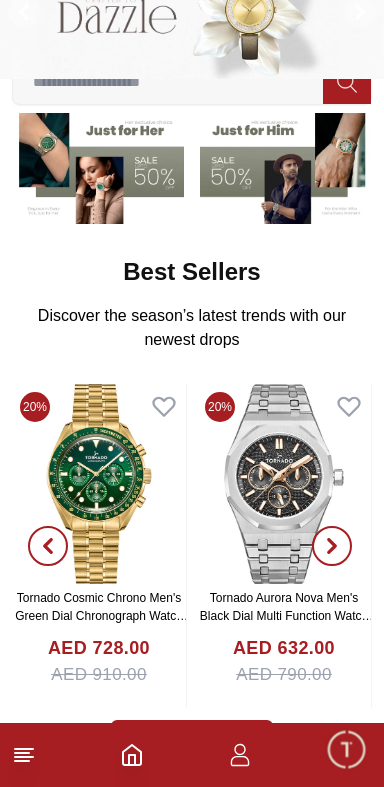 scroll, scrollTop: 167, scrollLeft: 0, axis: vertical 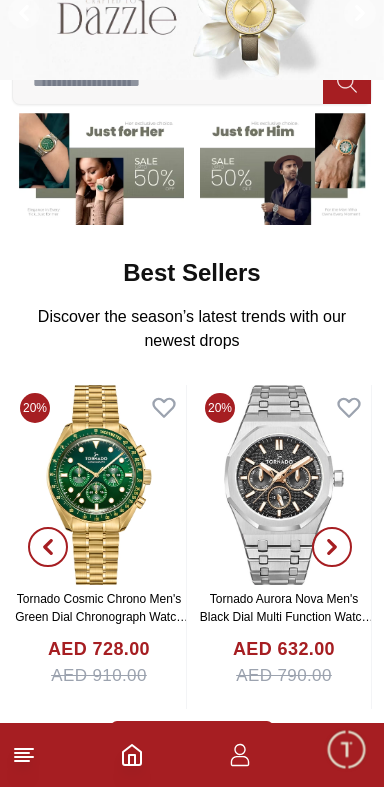 click at bounding box center (192, 755) 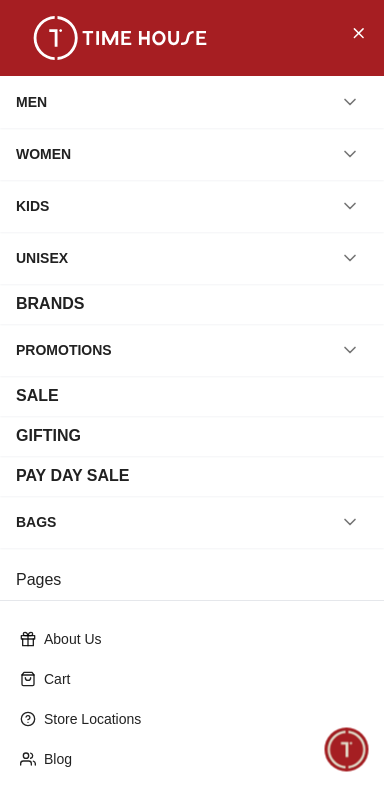 scroll, scrollTop: 237, scrollLeft: 0, axis: vertical 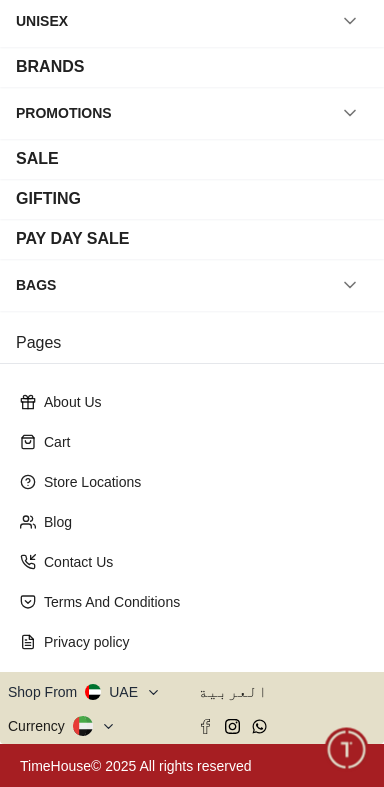 click on "Shop From UAE" at bounding box center [84, 692] 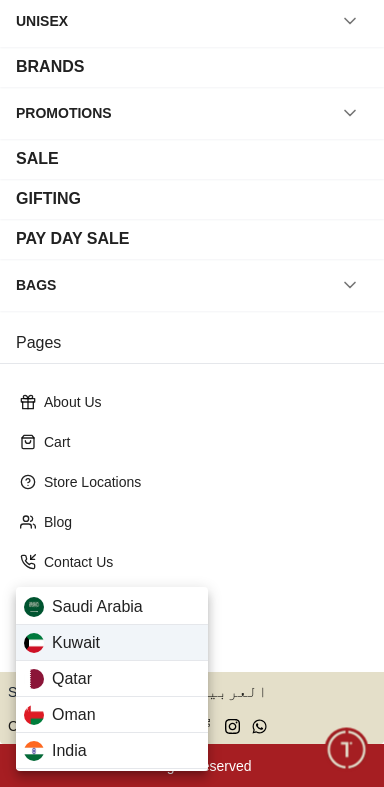 click on "Kuwait" at bounding box center [76, 643] 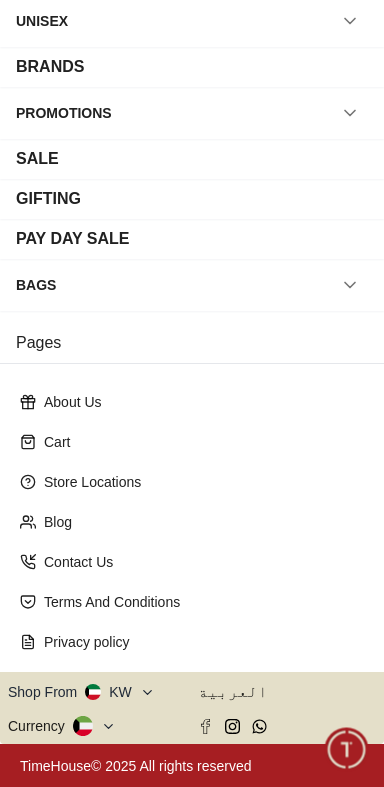 click 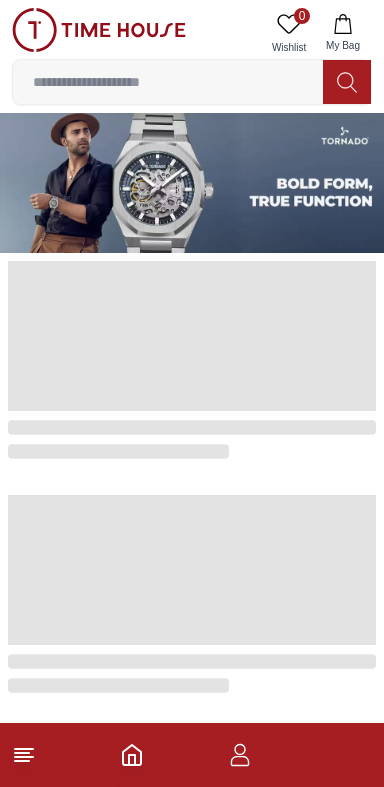 scroll, scrollTop: 0, scrollLeft: 0, axis: both 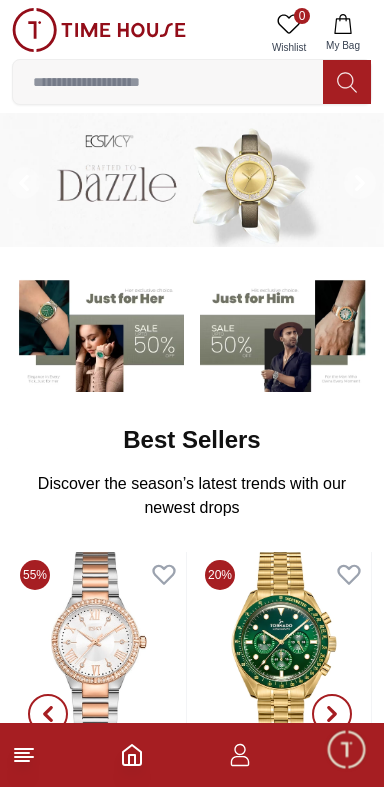 click 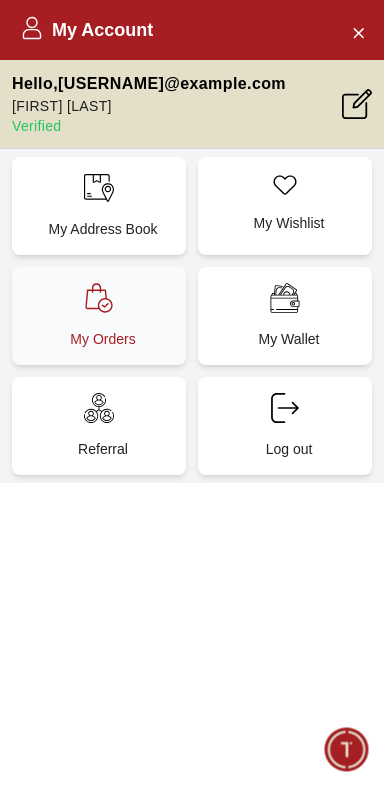 click on "My Orders" at bounding box center (103, 339) 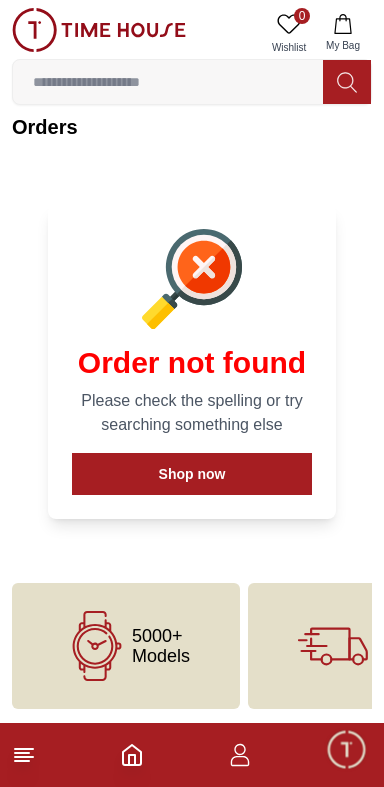 scroll, scrollTop: 0, scrollLeft: 0, axis: both 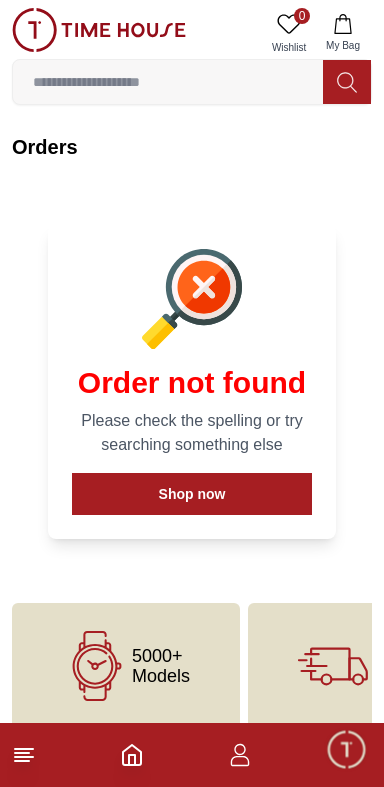 click 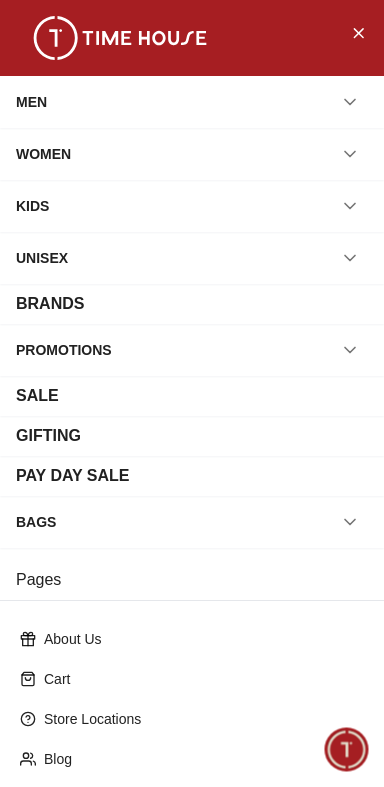 scroll, scrollTop: 237, scrollLeft: 0, axis: vertical 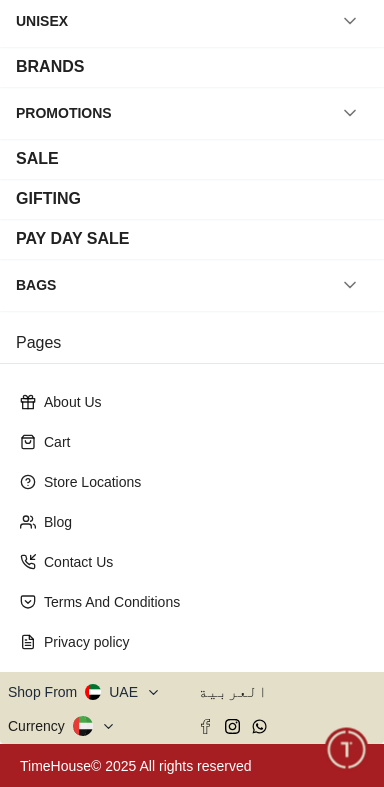 click on "Shop From UAE" at bounding box center [84, 692] 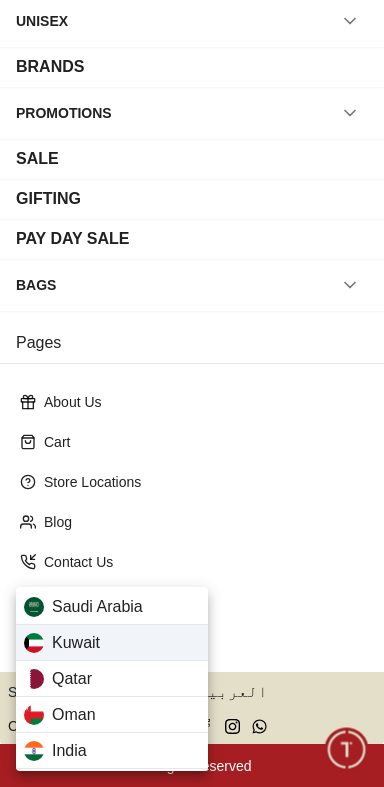 click on "Kuwait" at bounding box center [112, 643] 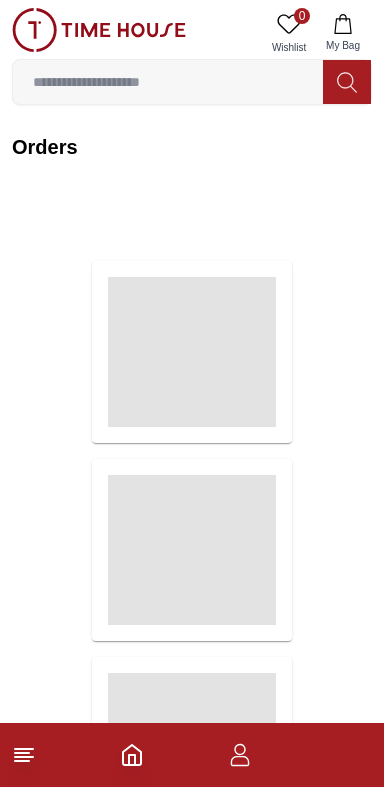 scroll, scrollTop: 0, scrollLeft: 0, axis: both 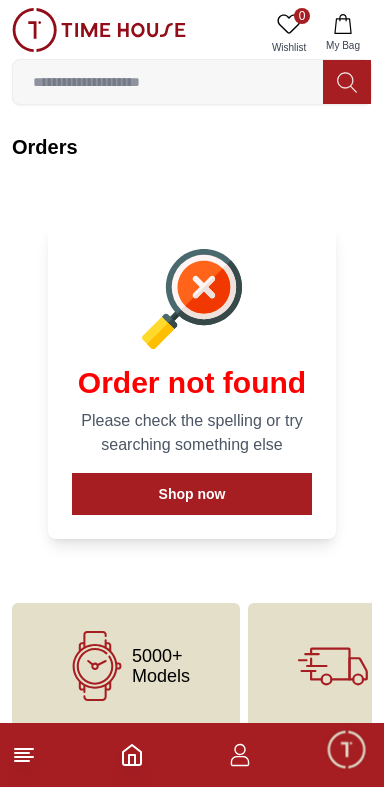 click 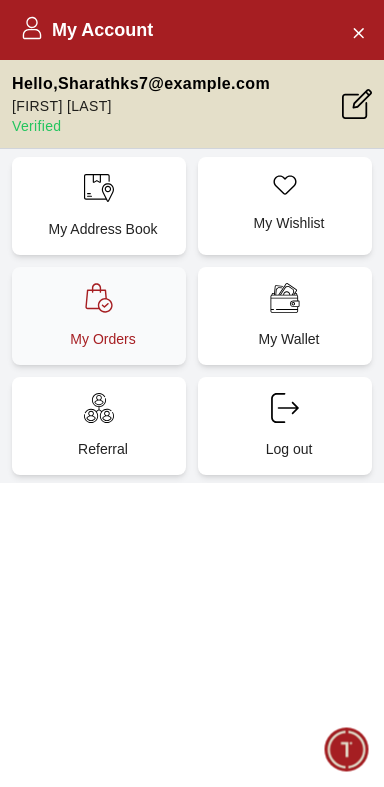 click on "My Orders" at bounding box center [103, 339] 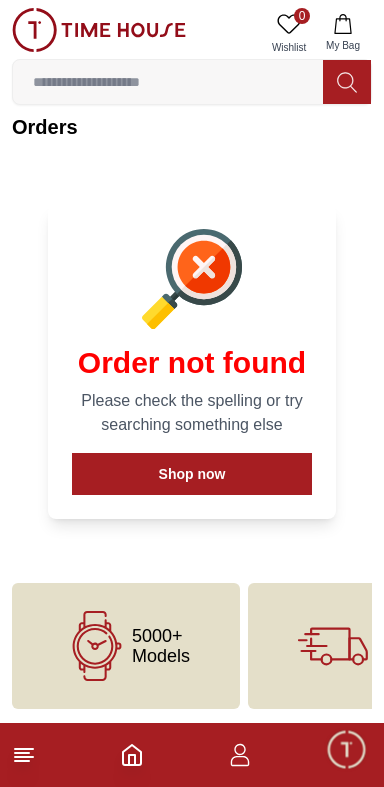 scroll, scrollTop: 0, scrollLeft: 0, axis: both 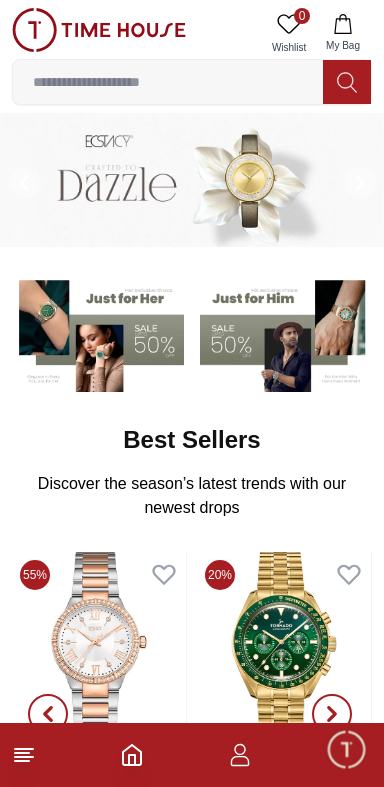 click 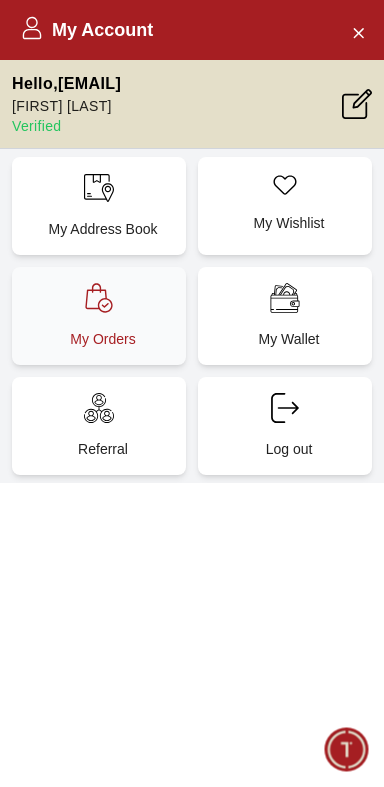 click on "My Orders" at bounding box center [103, 339] 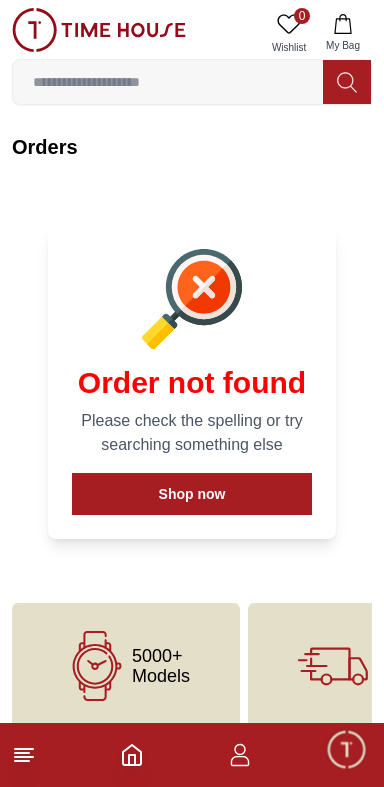 scroll, scrollTop: 3, scrollLeft: 0, axis: vertical 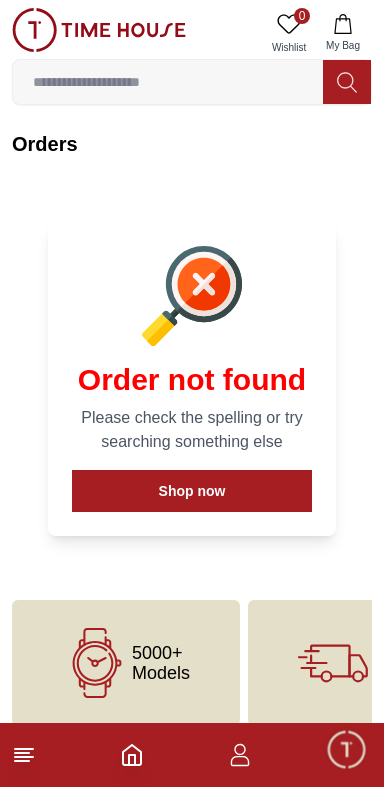 click 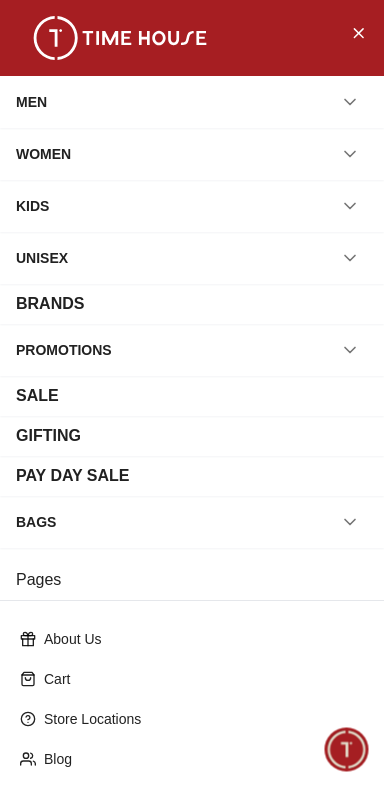 scroll, scrollTop: 237, scrollLeft: 0, axis: vertical 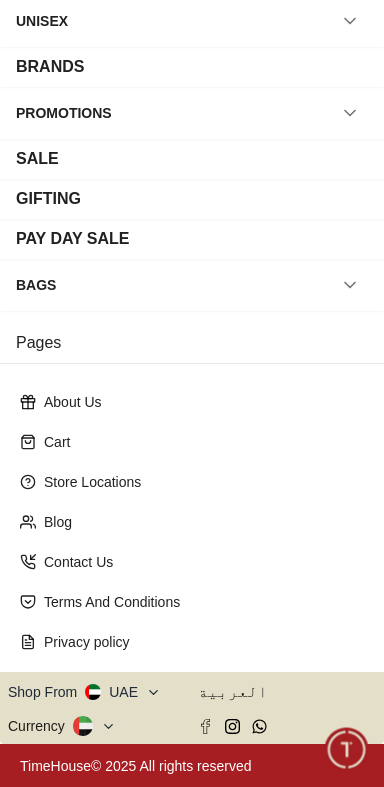 click on "Shop From UAE" at bounding box center (84, 692) 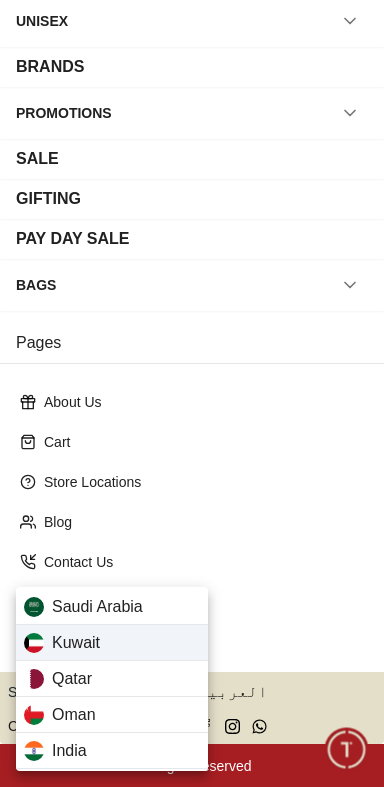 click on "Kuwait" at bounding box center (112, 643) 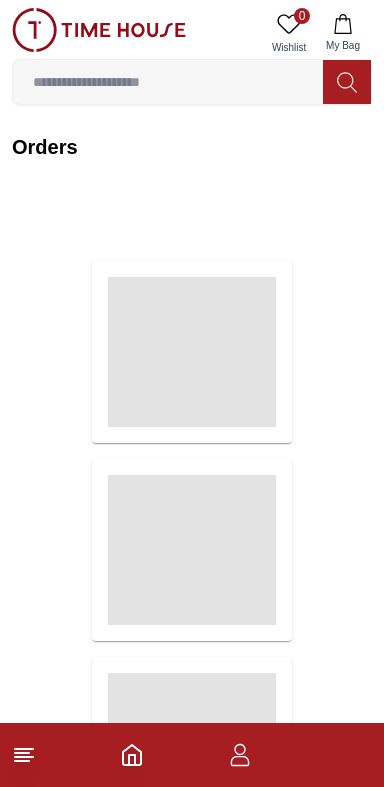 scroll, scrollTop: 2, scrollLeft: 0, axis: vertical 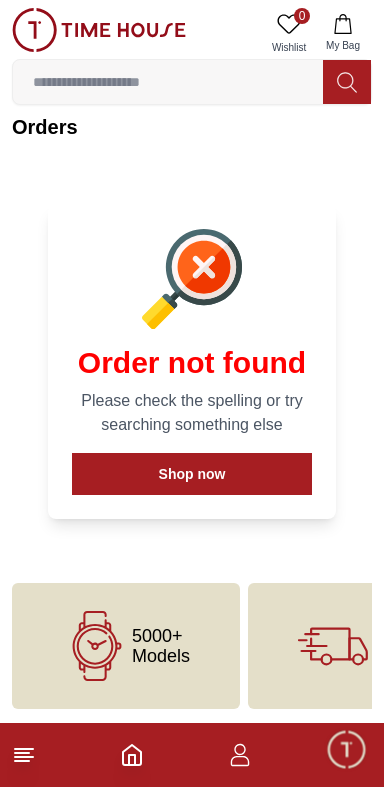 click 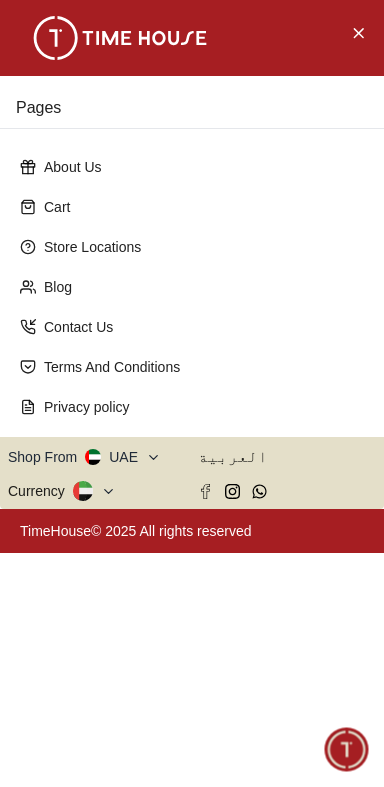 click on "Pages About Us Cart Store Locations Blog Contact Us Terms And Conditions Privacy policy Shop From UAE العربية     Currency    TimeHouse© 2025 All rights reserved" at bounding box center (192, 393) 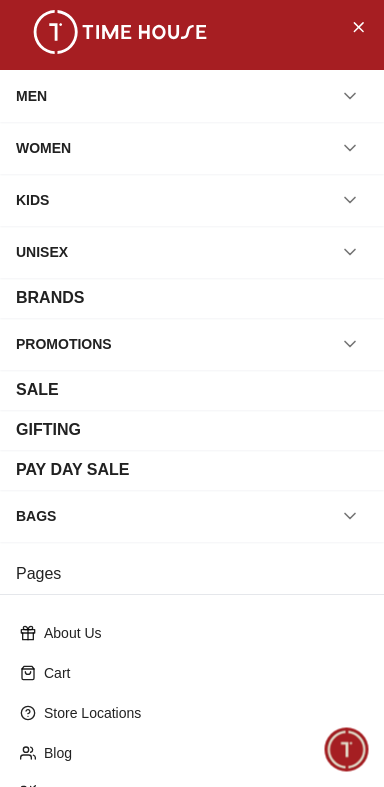 scroll, scrollTop: 0, scrollLeft: 0, axis: both 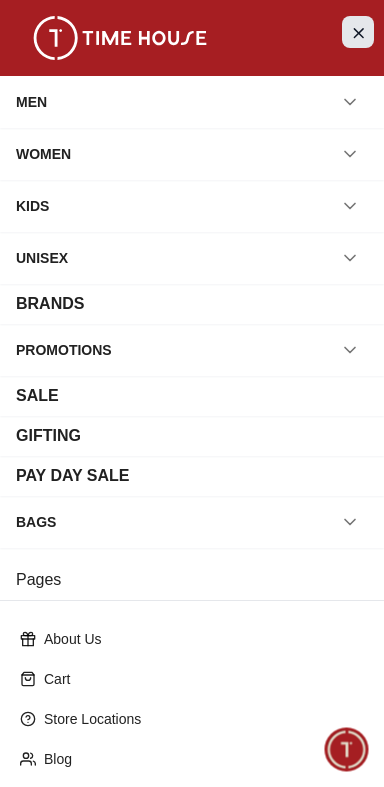 click 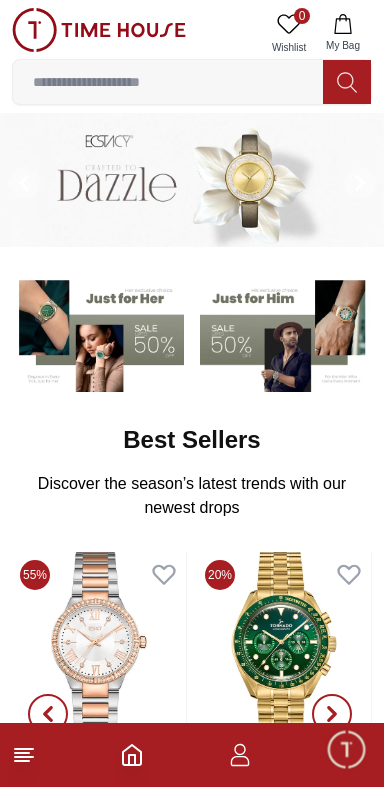 click at bounding box center (99, 30) 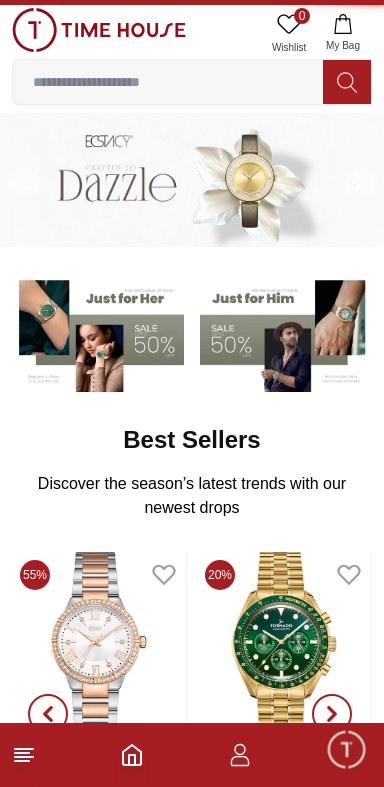 click at bounding box center [99, 30] 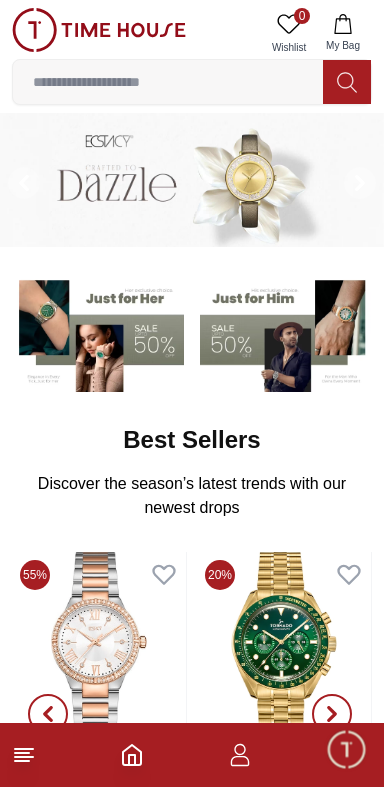 click at bounding box center [99, 30] 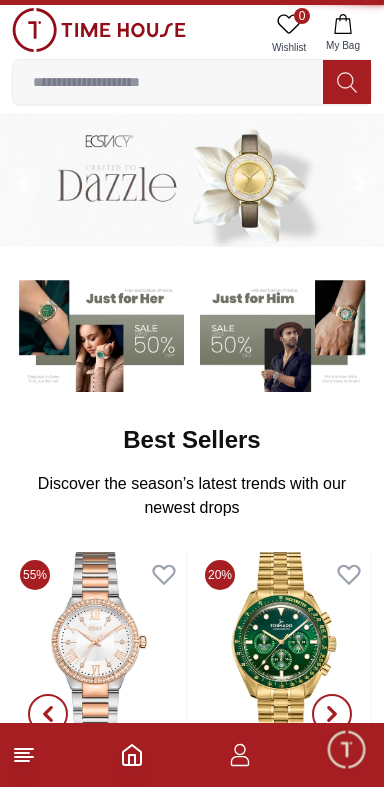 click at bounding box center [99, 30] 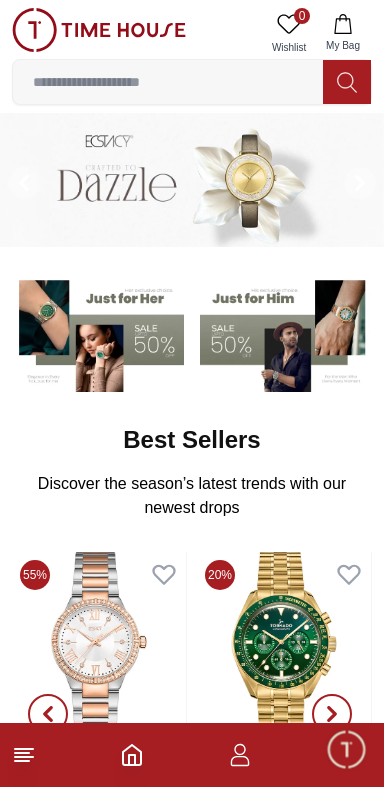 click 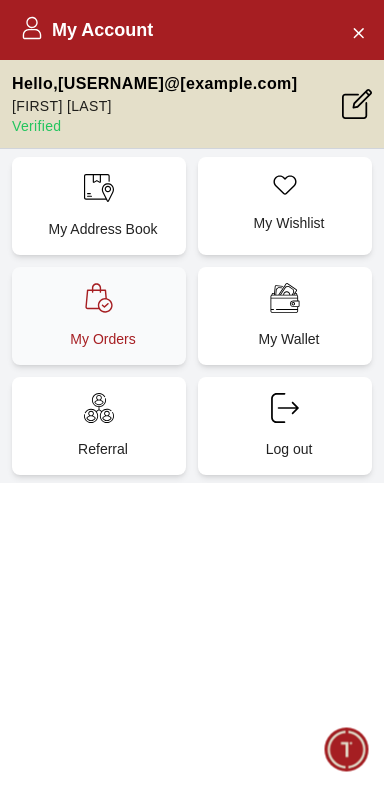 click on "My Orders" at bounding box center [103, 339] 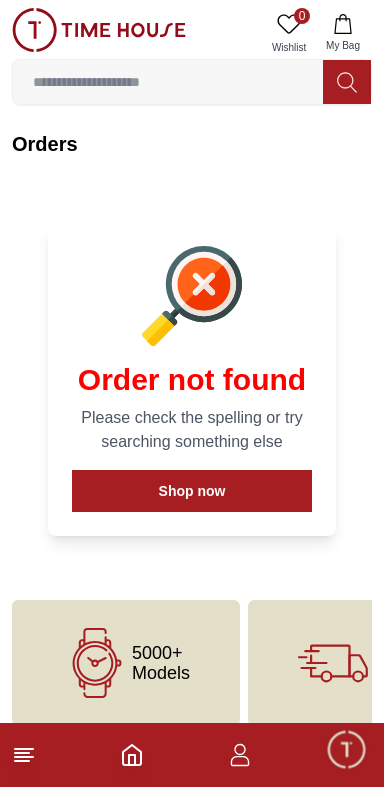 scroll, scrollTop: 20, scrollLeft: 0, axis: vertical 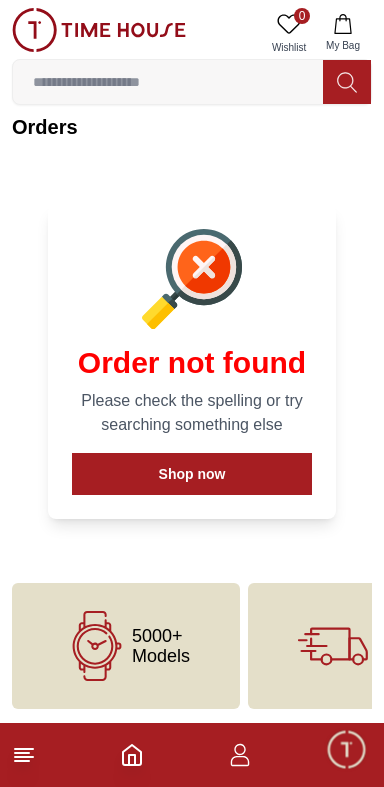 click 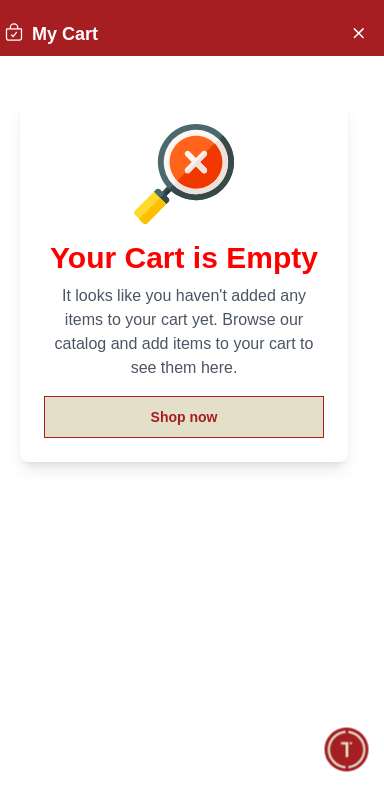 click on "Shop now" at bounding box center (184, 417) 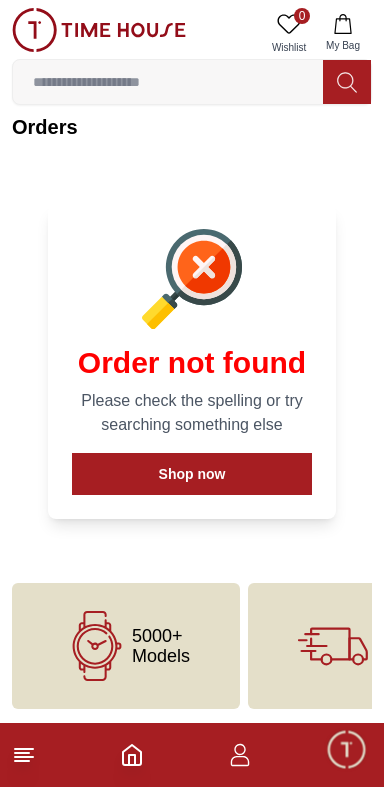 scroll, scrollTop: 0, scrollLeft: 0, axis: both 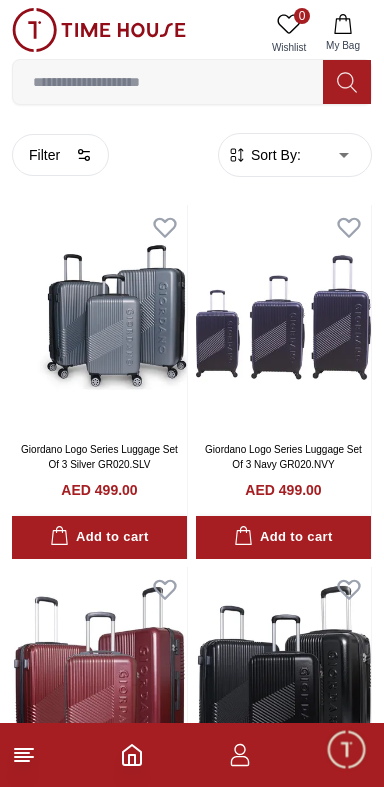 click 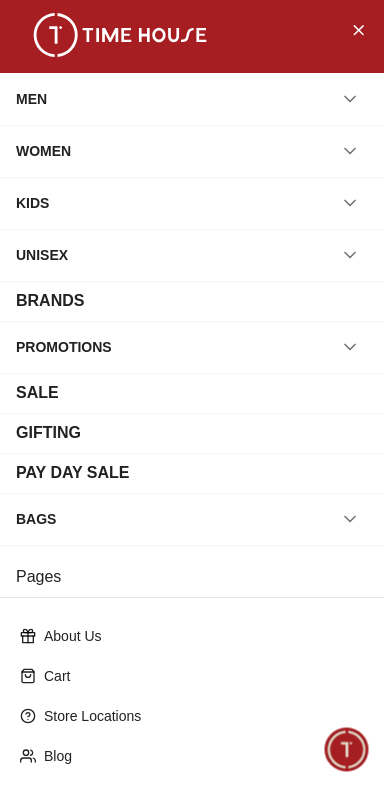 scroll, scrollTop: 237, scrollLeft: 0, axis: vertical 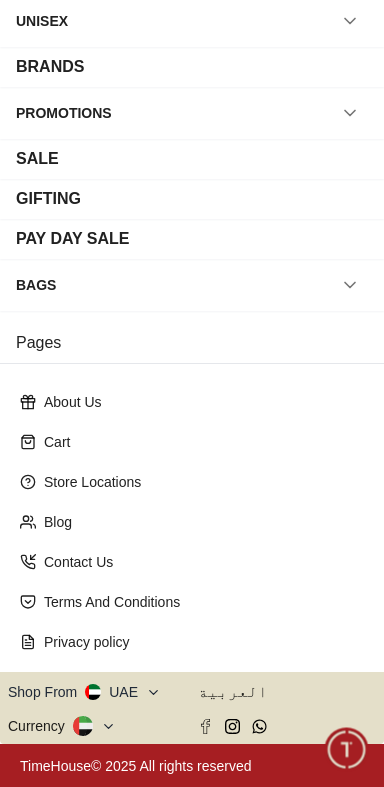 click on "Shop From UAE" at bounding box center [84, 692] 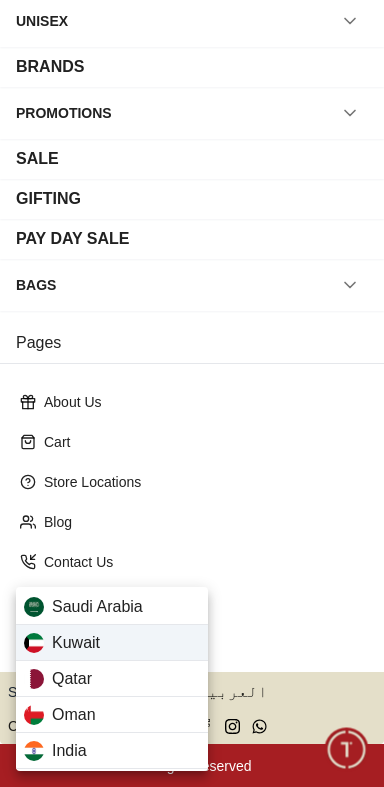 click on "Kuwait" at bounding box center [112, 643] 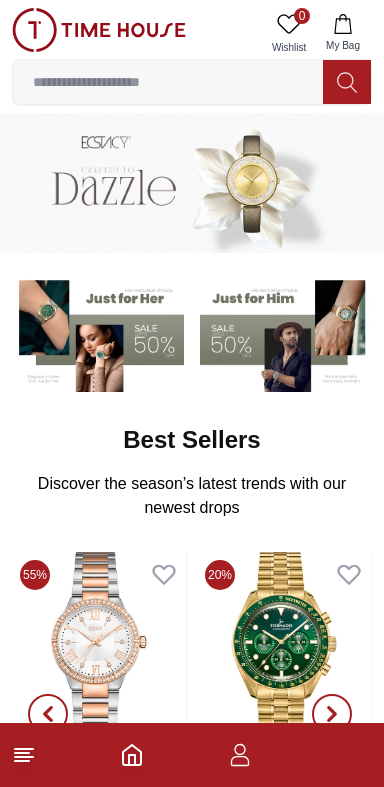 scroll, scrollTop: 0, scrollLeft: 0, axis: both 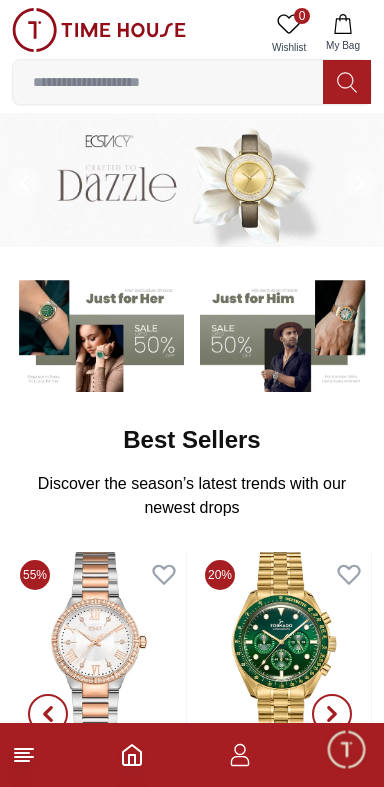 click 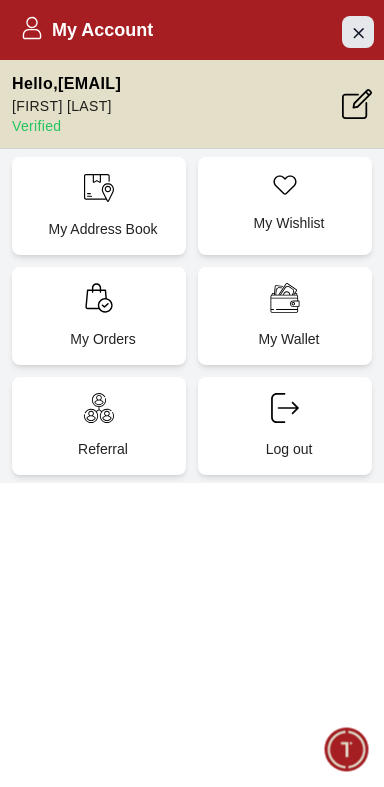 click 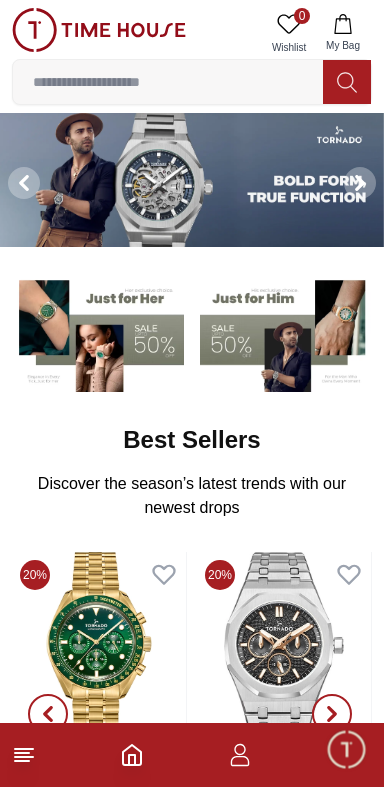 click 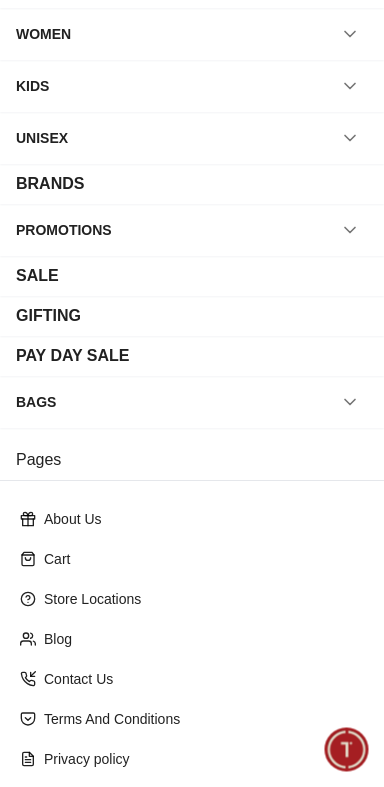 scroll, scrollTop: 237, scrollLeft: 0, axis: vertical 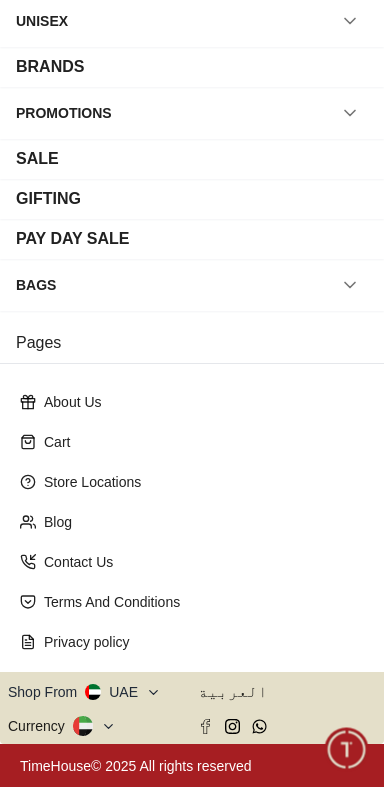 click at bounding box center [93, 692] 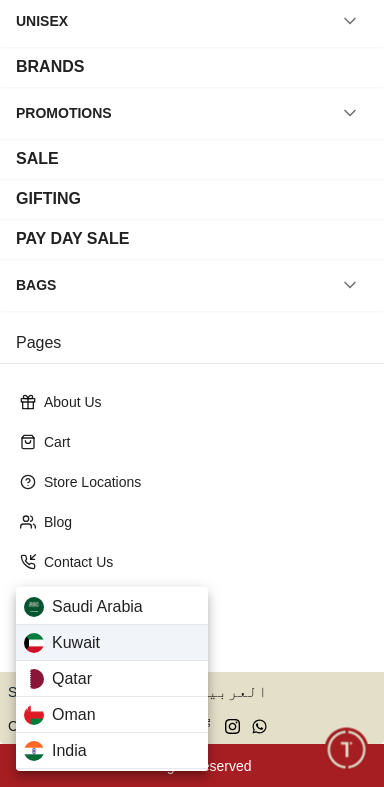 click on "Kuwait" at bounding box center [76, 643] 